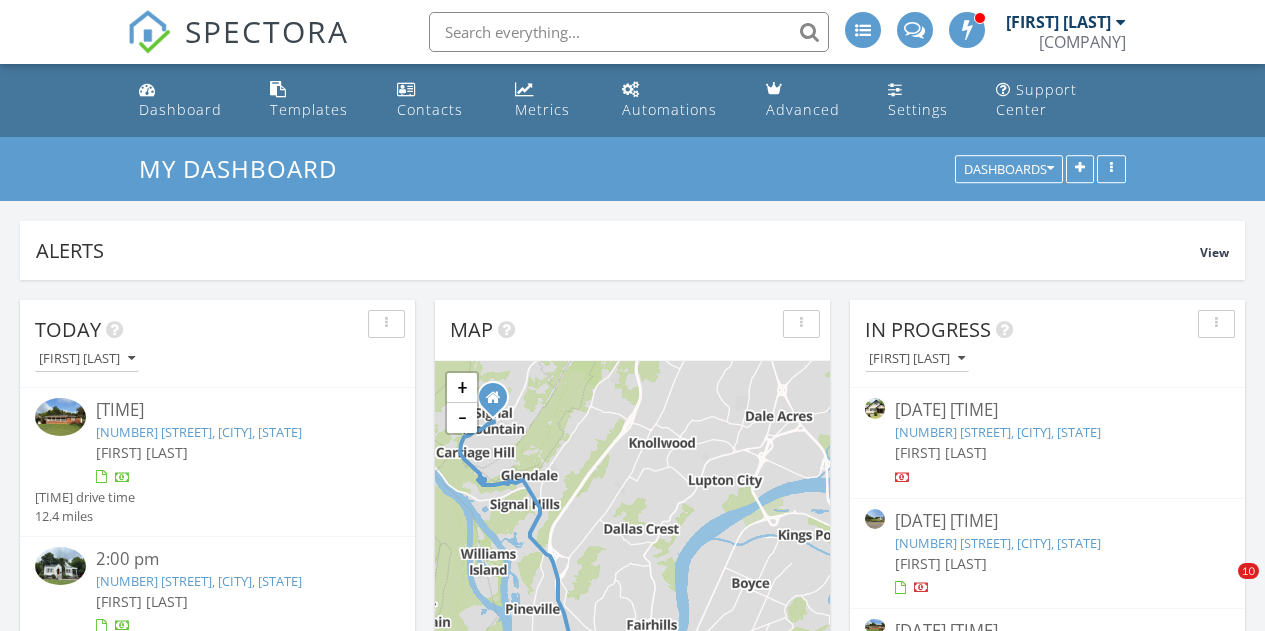scroll, scrollTop: 0, scrollLeft: 0, axis: both 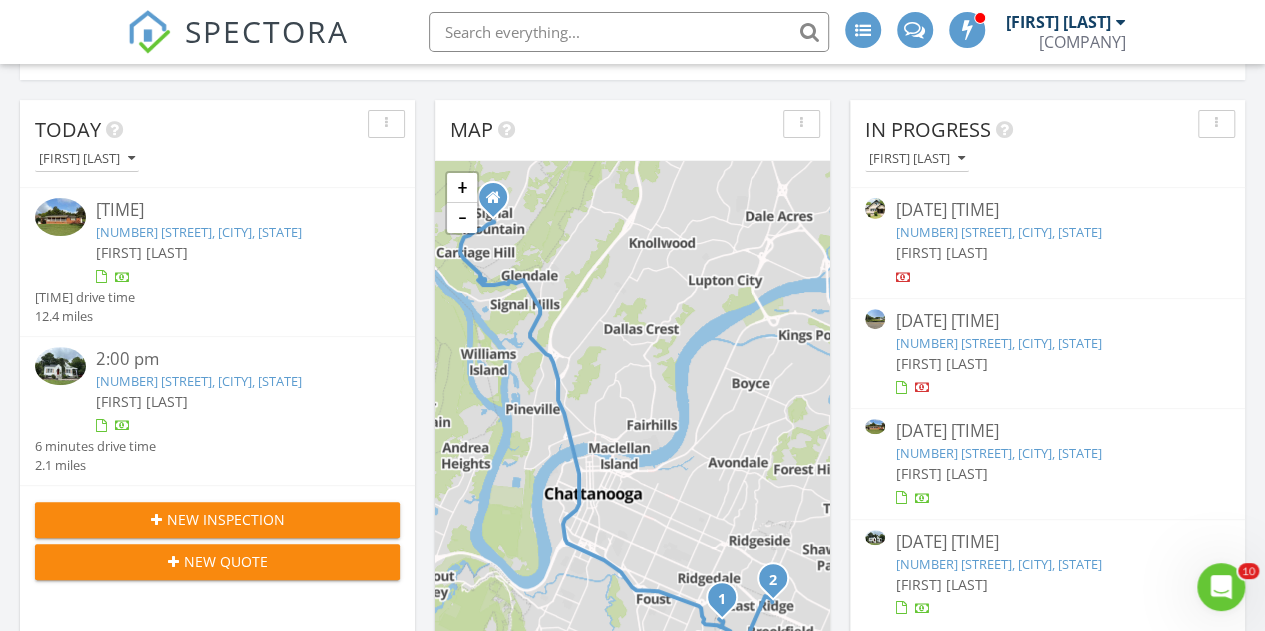 click on "1803 Tunnel Blvd, Chattanooga, TN 37406" at bounding box center (998, 232) 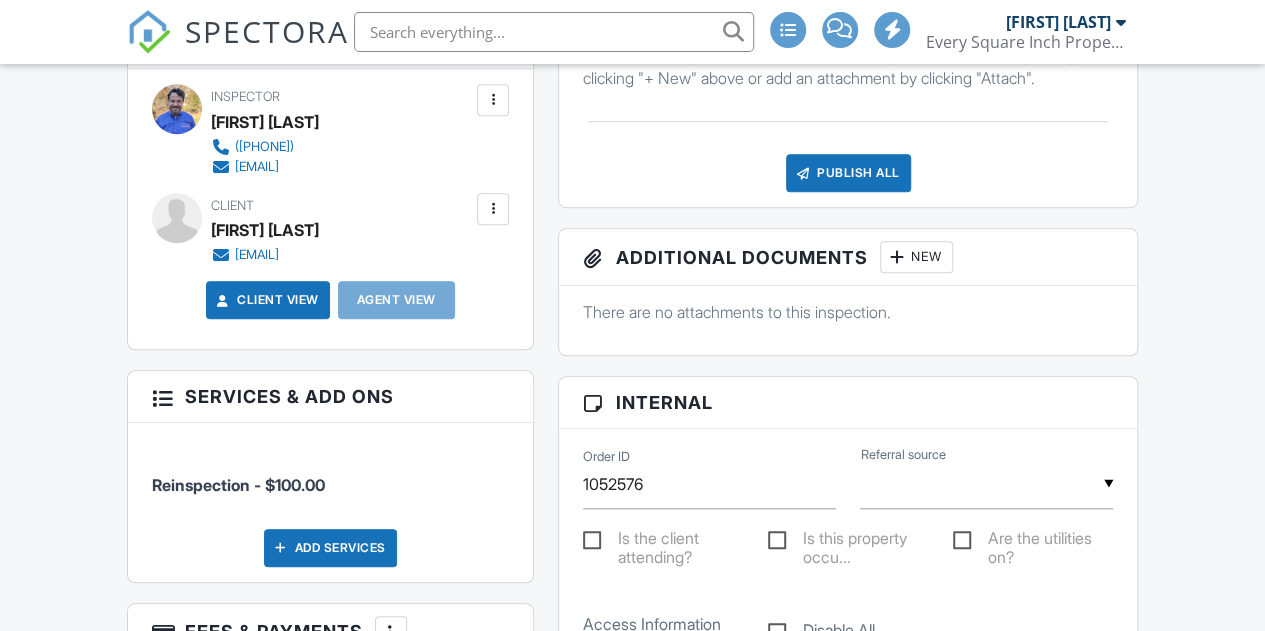 scroll, scrollTop: 0, scrollLeft: 0, axis: both 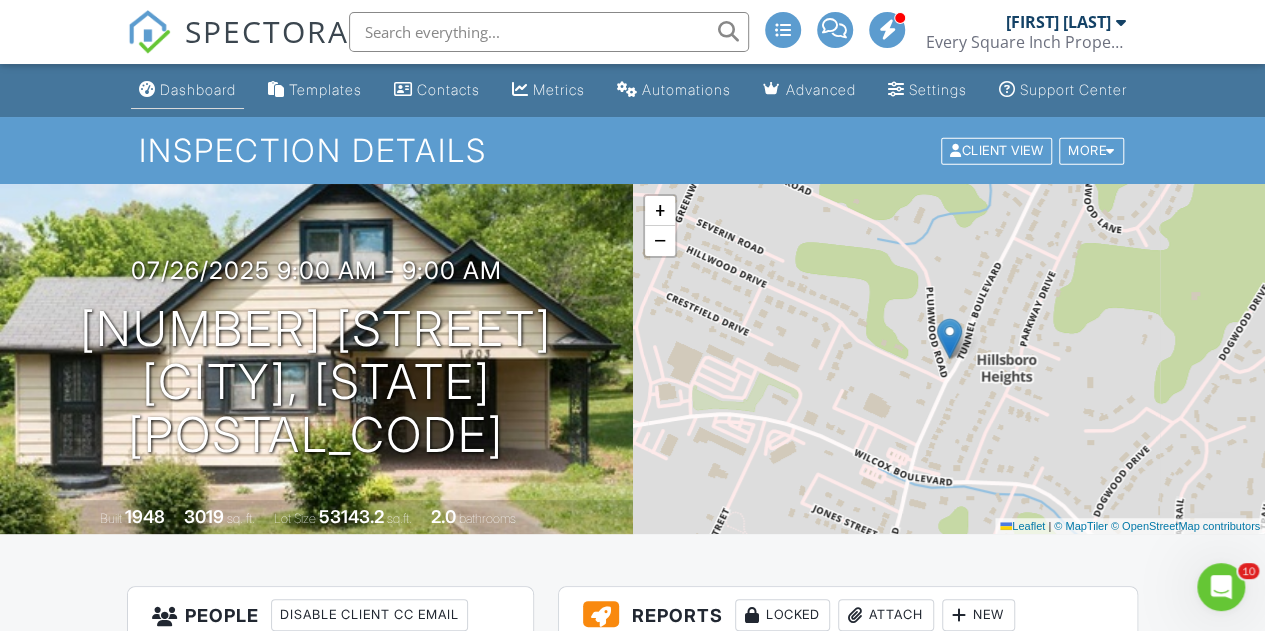 click on "Dashboard" at bounding box center (198, 89) 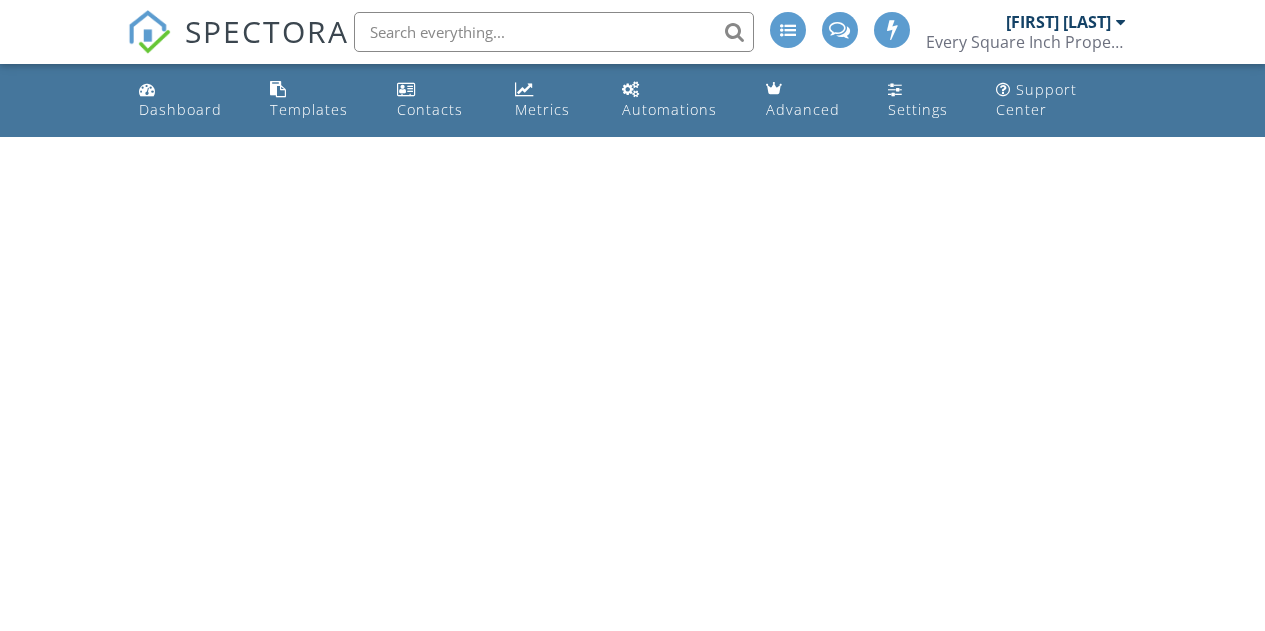 scroll, scrollTop: 0, scrollLeft: 0, axis: both 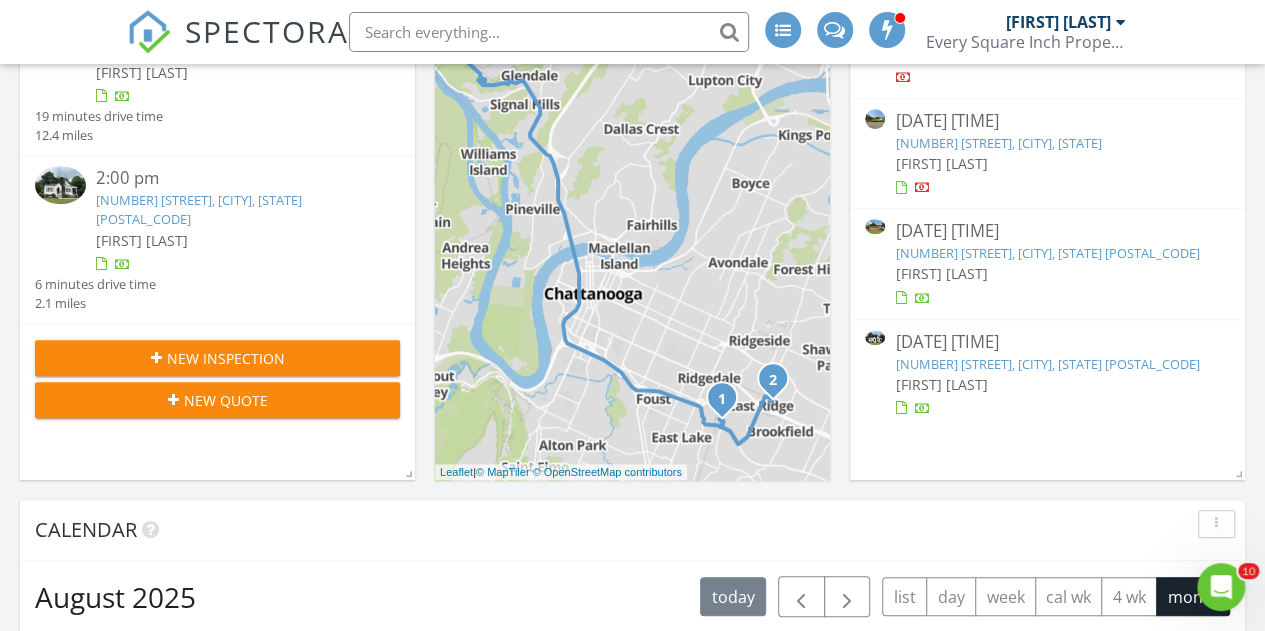 click on "903 S Seminole Dr, Chattanooga, TN 37412" at bounding box center (1047, 253) 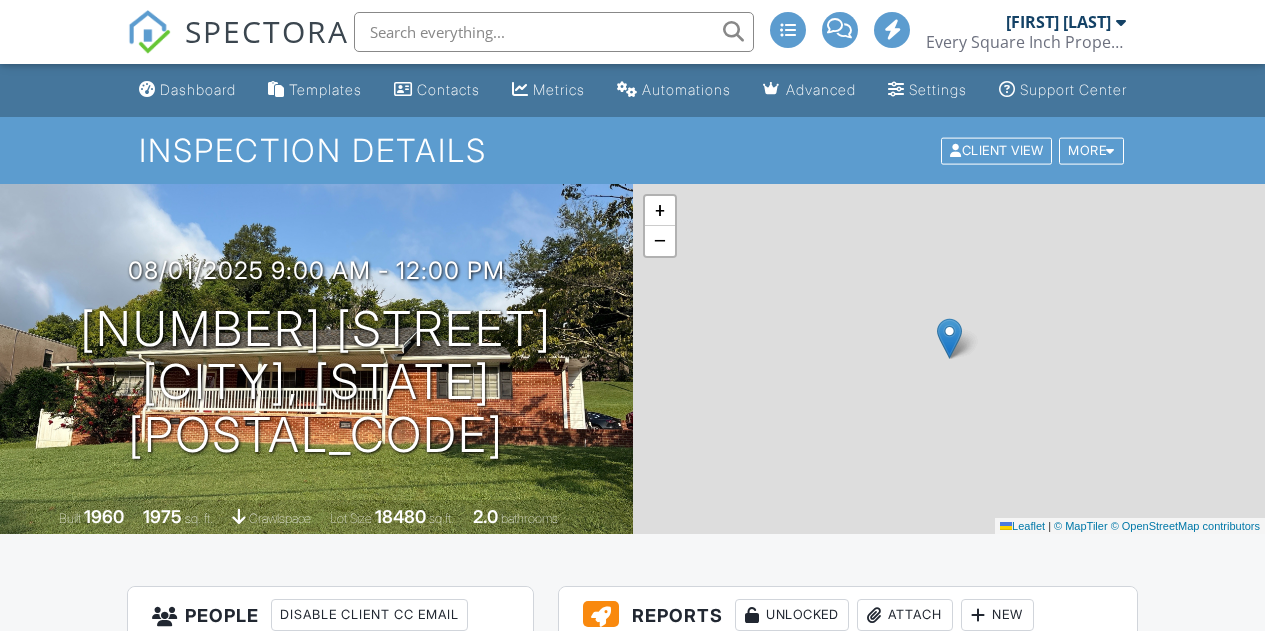 scroll, scrollTop: 0, scrollLeft: 0, axis: both 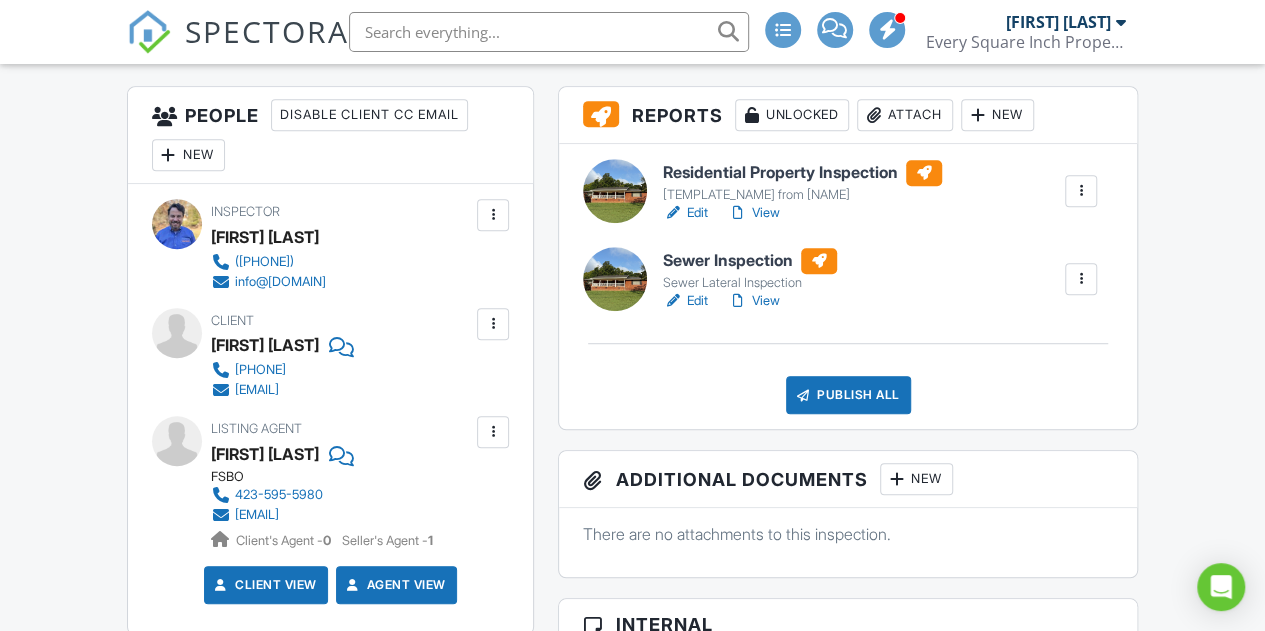 click on "Sewer Inspection" at bounding box center [750, 261] 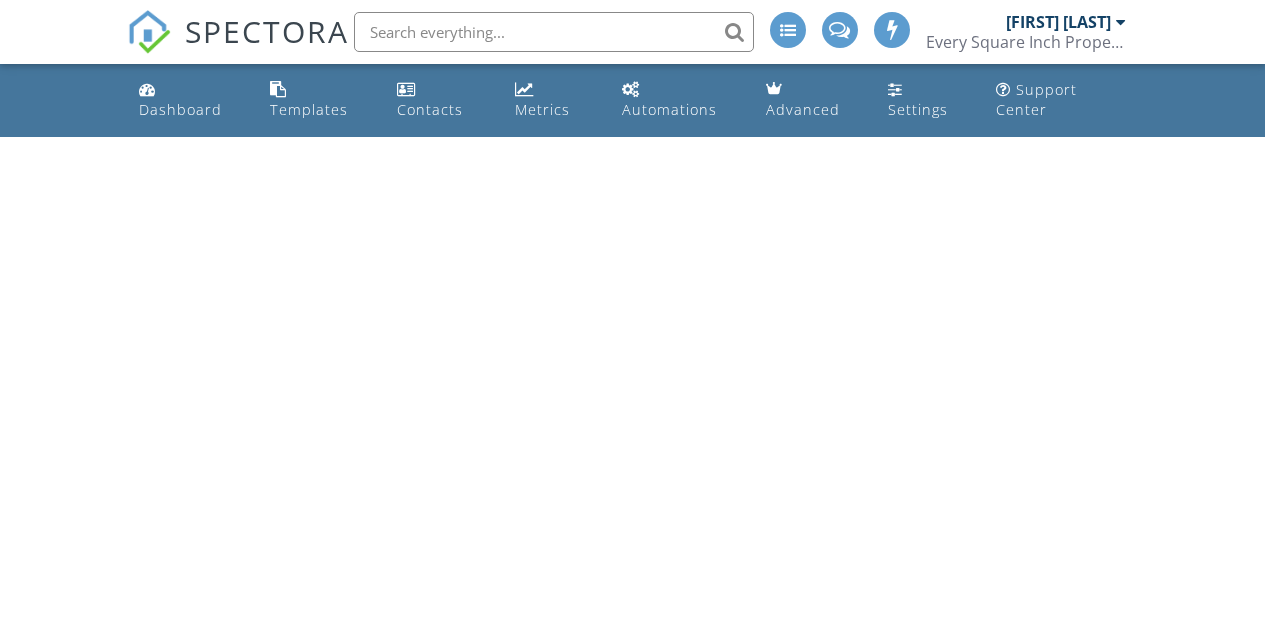 scroll, scrollTop: 0, scrollLeft: 0, axis: both 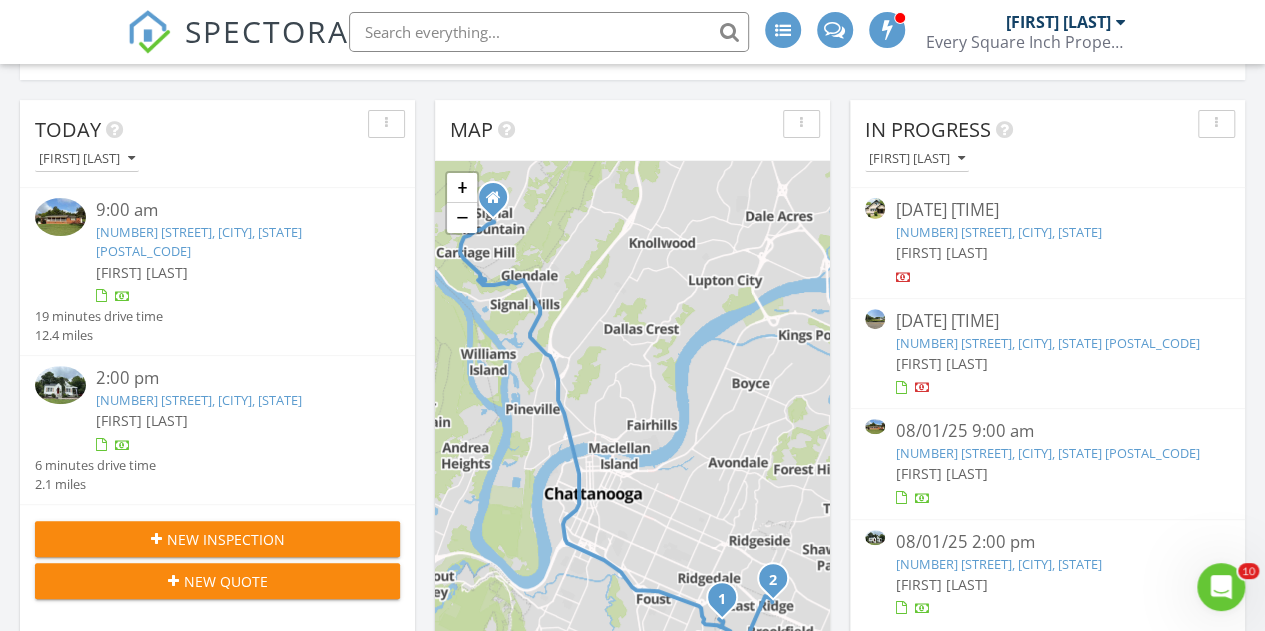 click on "903 S Seminole Dr, Chattanooga, TN 37412" at bounding box center [1047, 453] 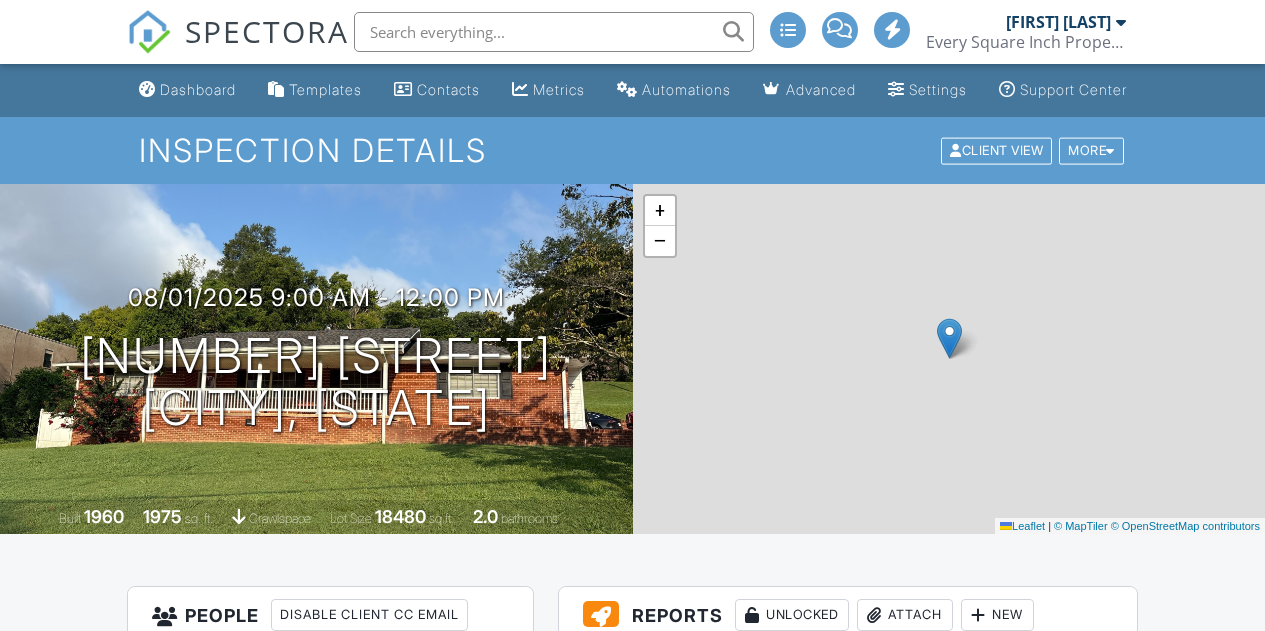 scroll, scrollTop: 0, scrollLeft: 0, axis: both 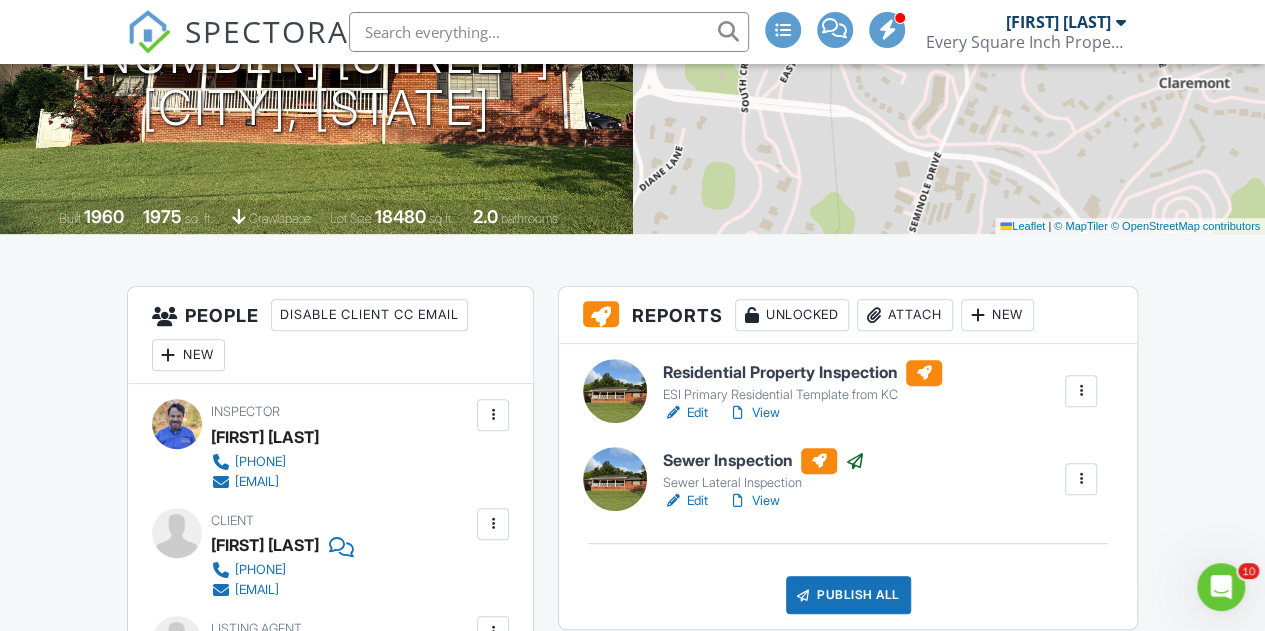 click on "View" at bounding box center (754, 413) 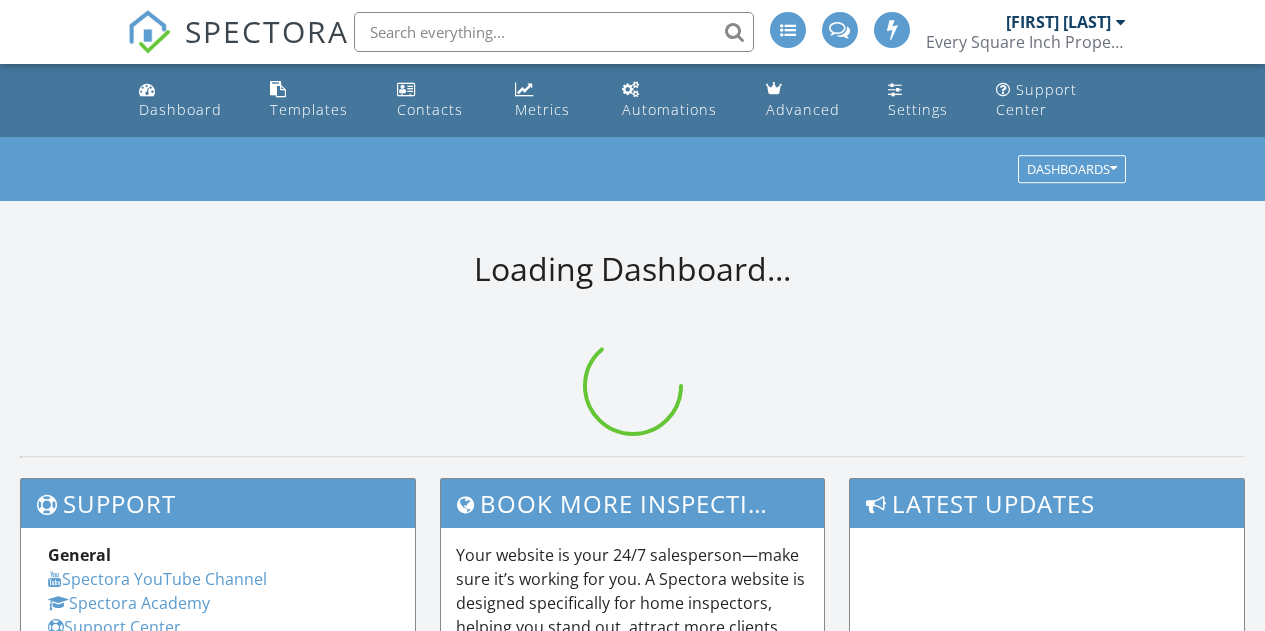 scroll, scrollTop: 0, scrollLeft: 0, axis: both 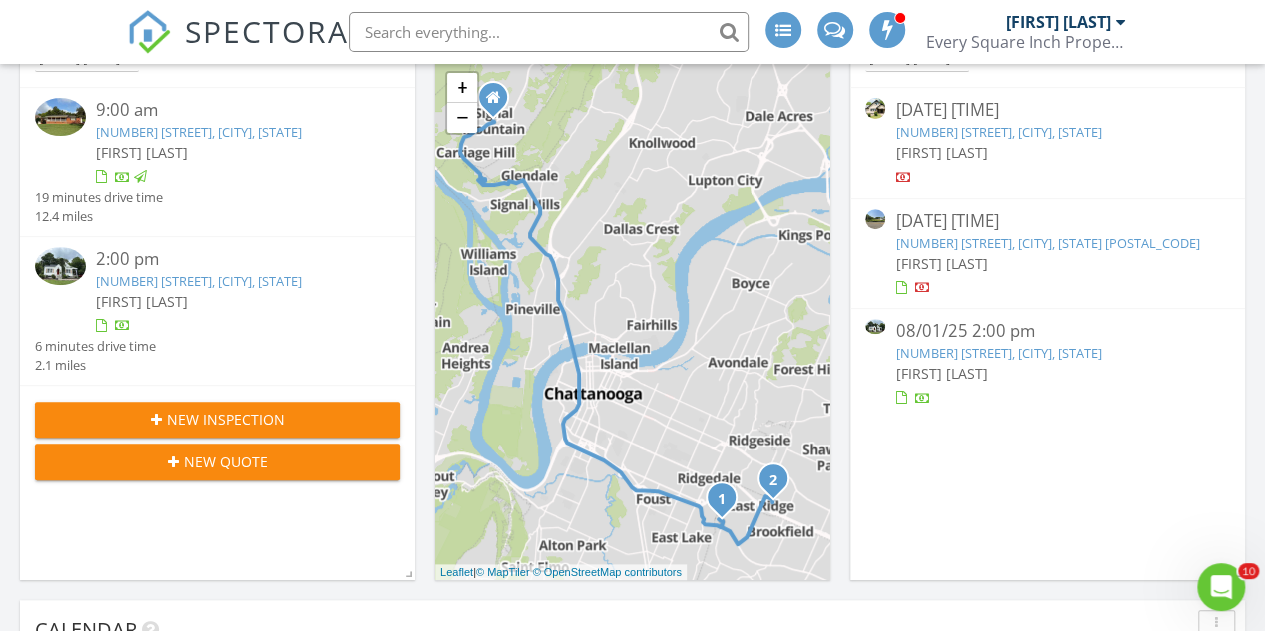 click on "311 Oriole Dr, Chattanooga, TN 37411" at bounding box center [998, 353] 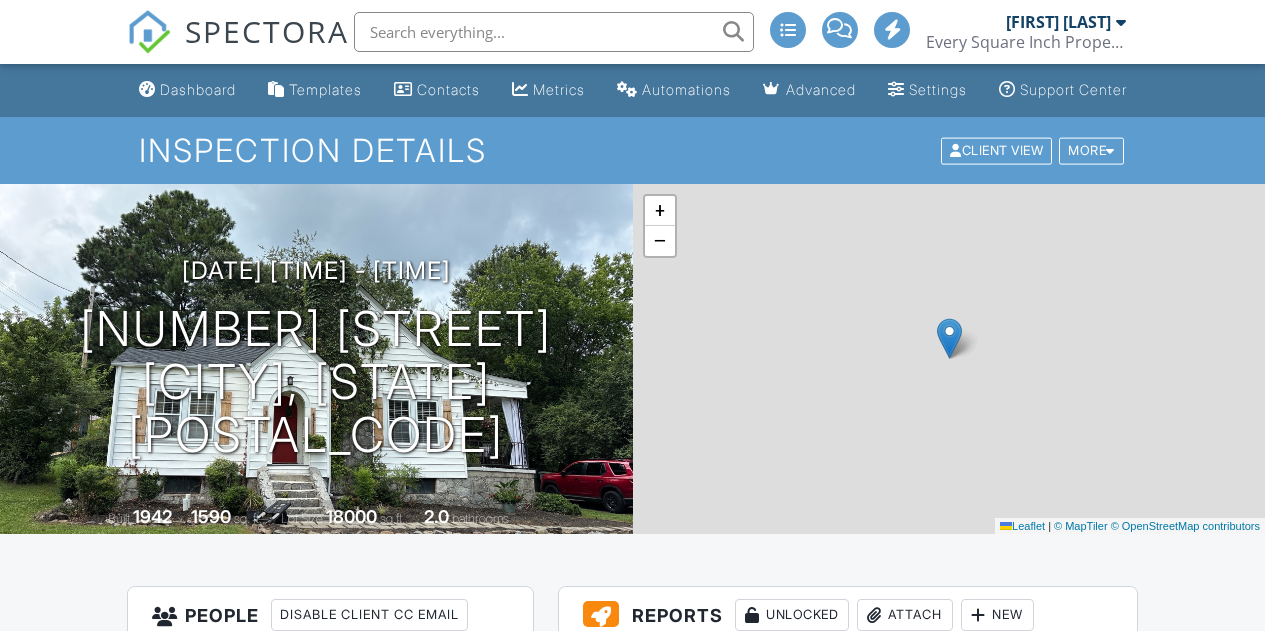 scroll, scrollTop: 0, scrollLeft: 0, axis: both 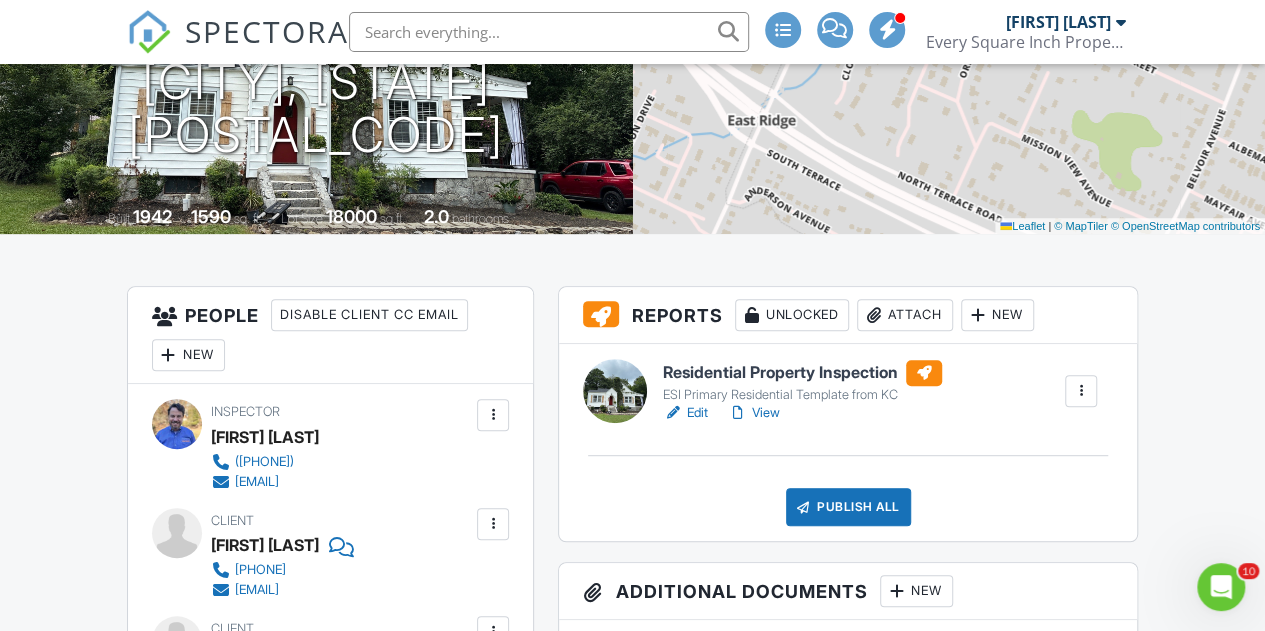click on "View" at bounding box center (754, 413) 